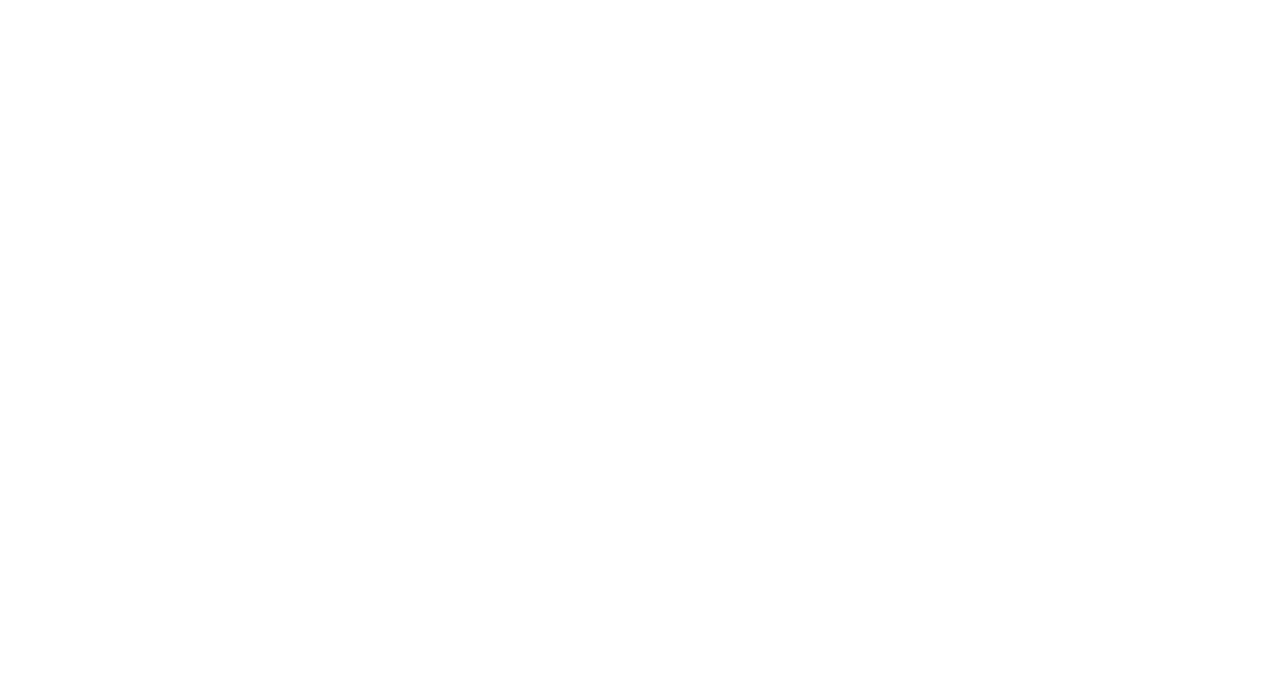 scroll, scrollTop: 0, scrollLeft: 0, axis: both 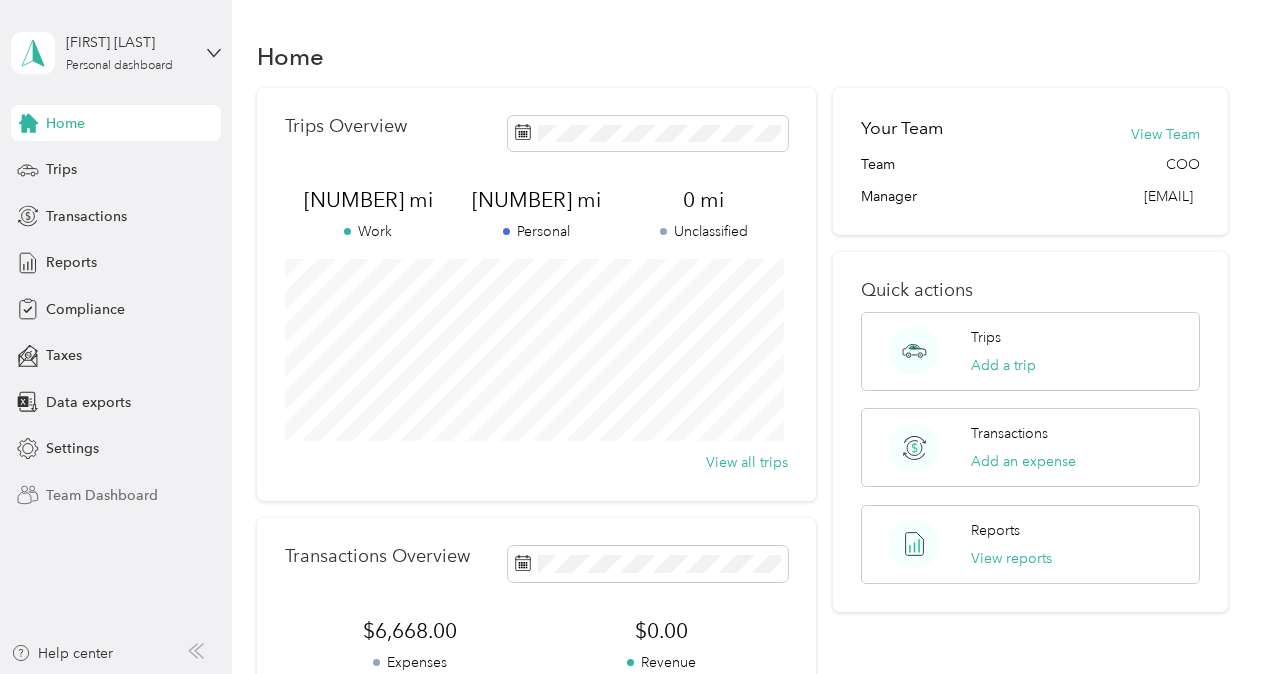 click on "Team Dashboard" at bounding box center [102, 495] 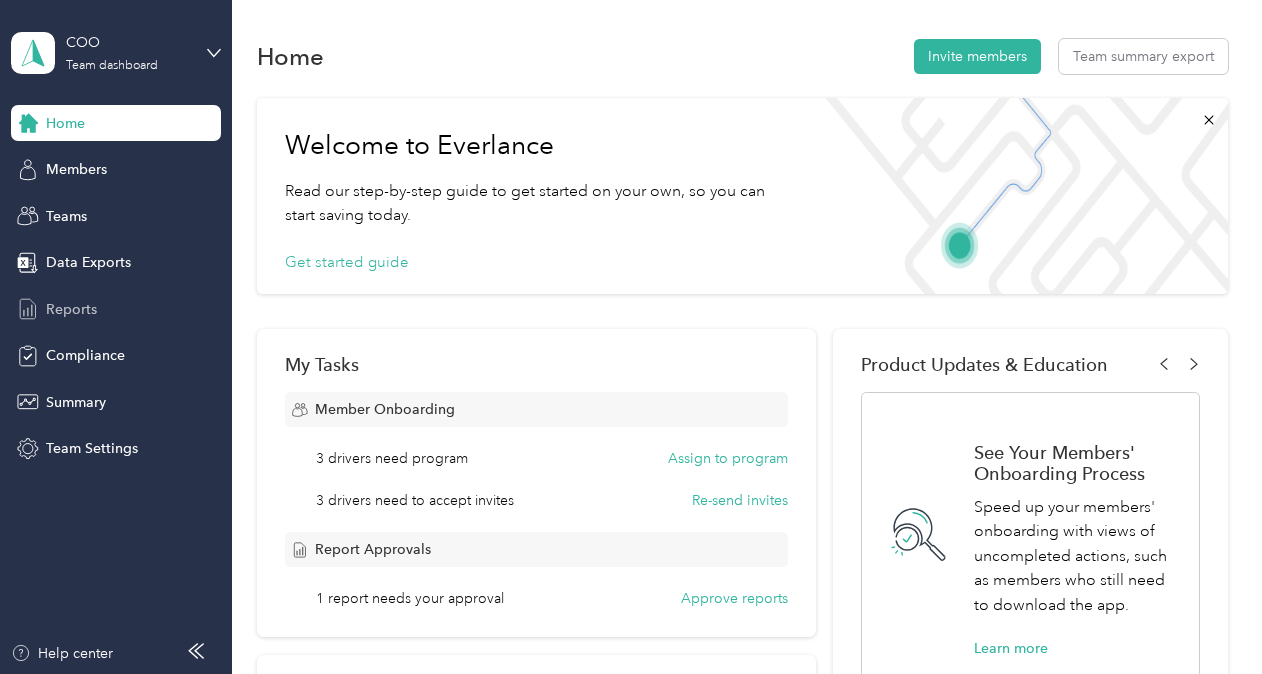 click on "Reports" at bounding box center [71, 309] 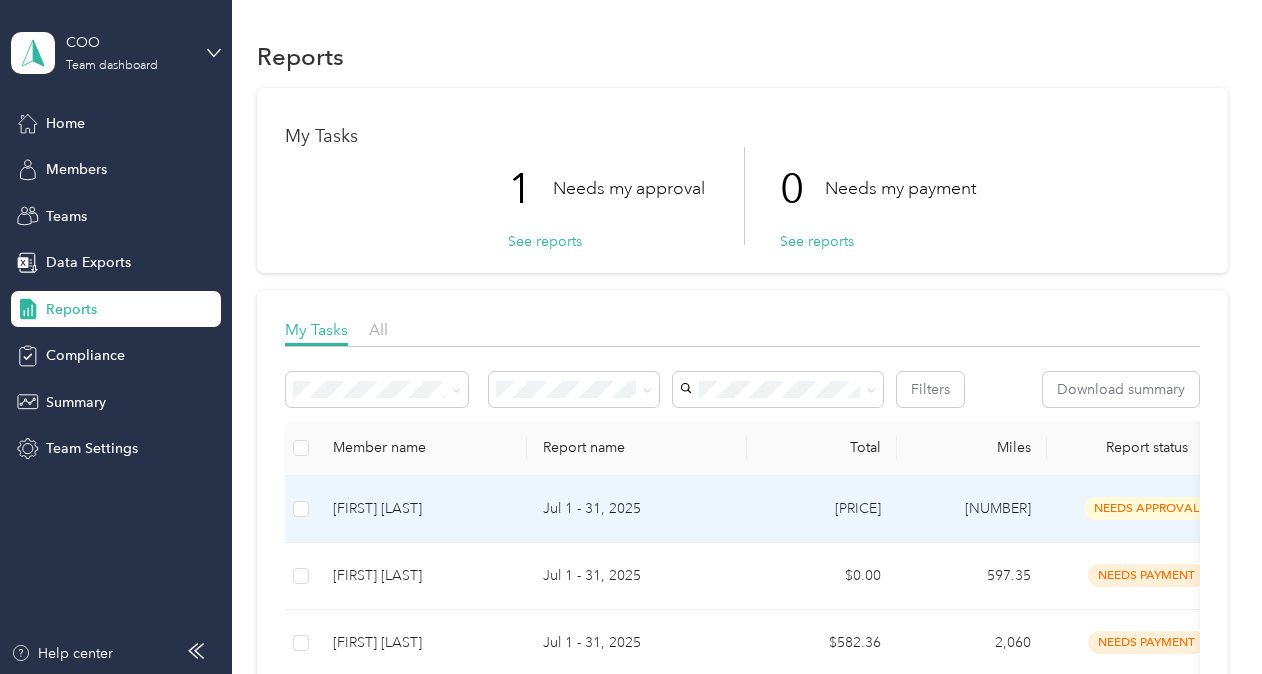 click on "[FIRST] [LAST]" at bounding box center [422, 509] 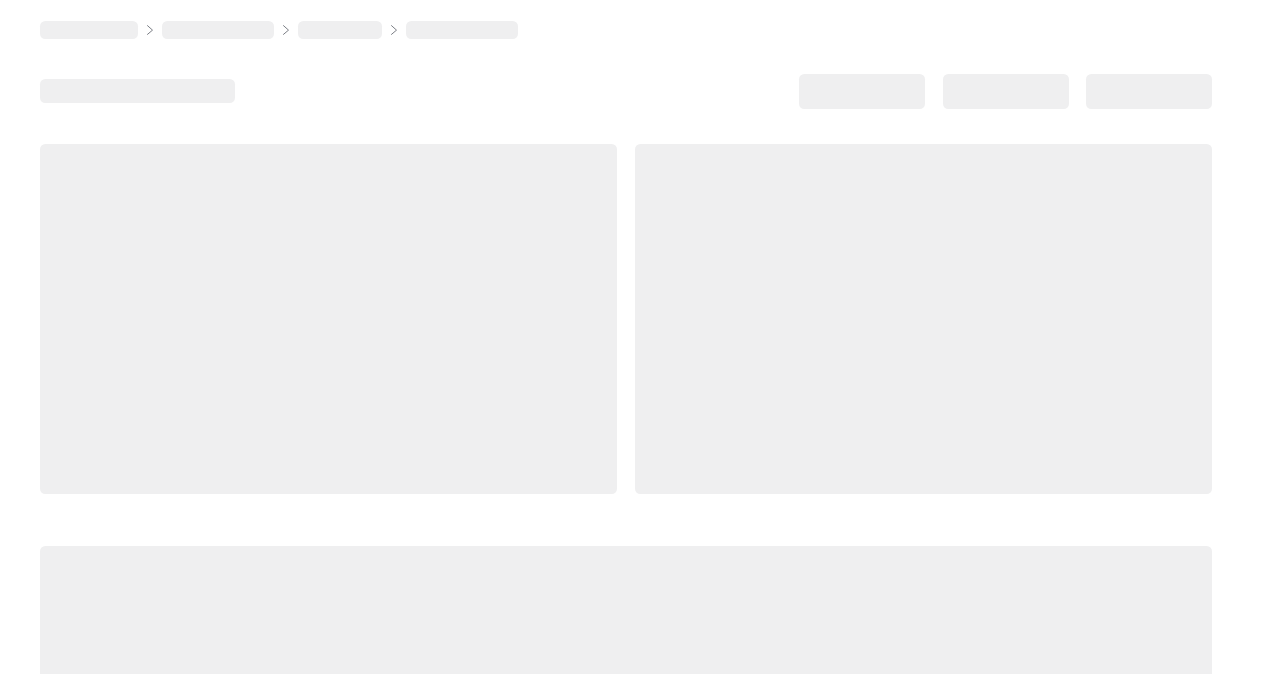 click at bounding box center [626, 480] 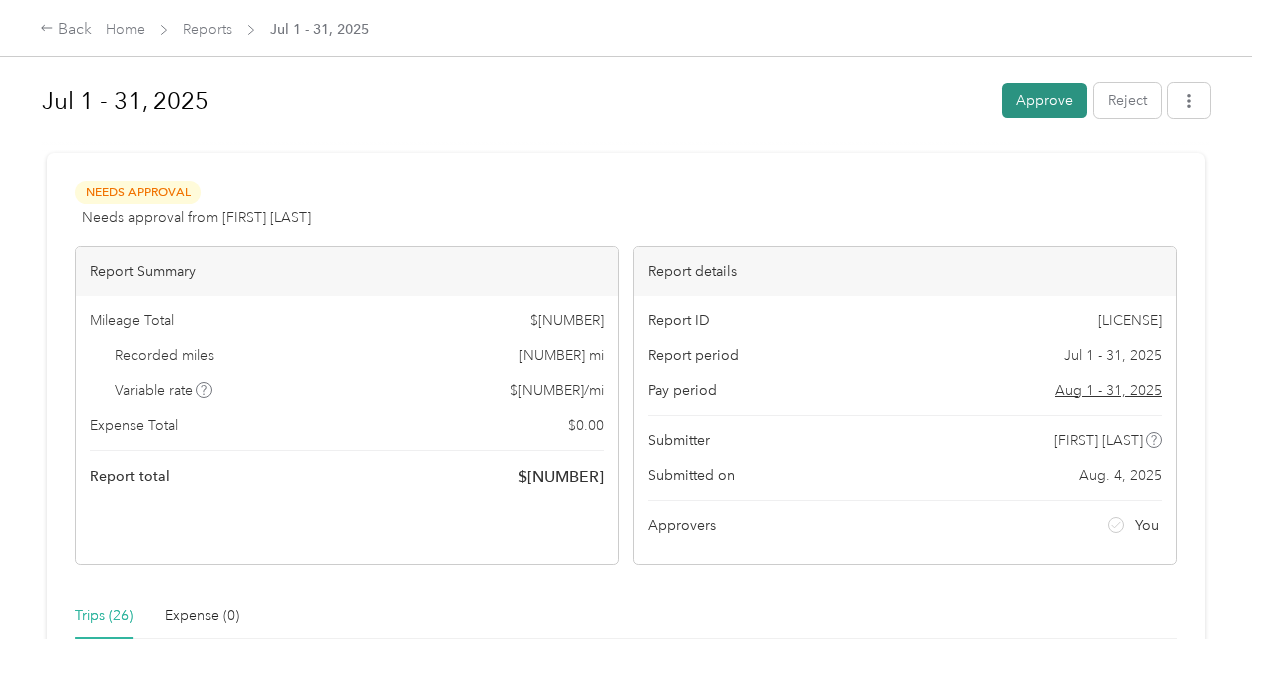 click on "Approve" at bounding box center [1044, 100] 